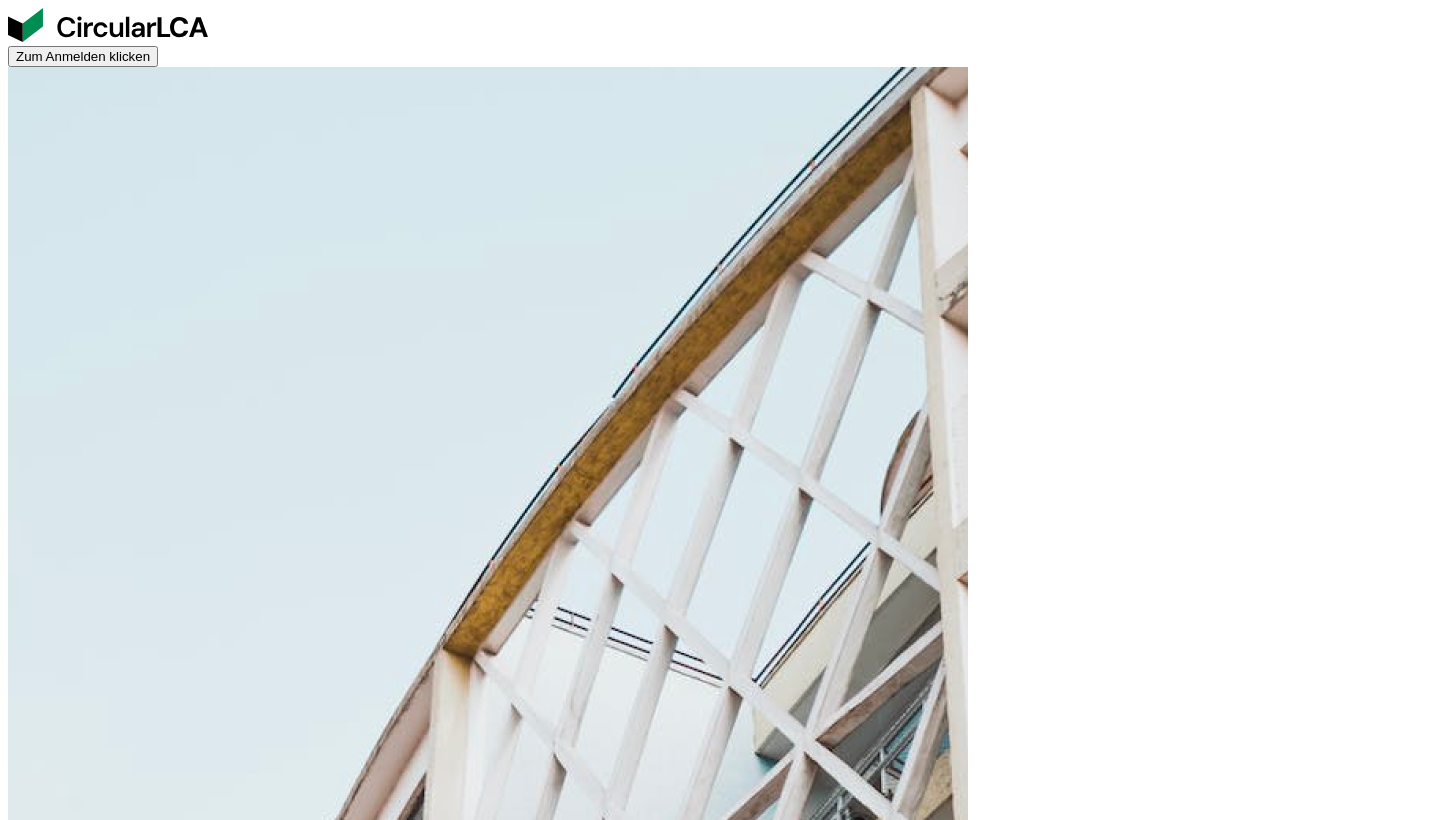 scroll, scrollTop: 0, scrollLeft: 0, axis: both 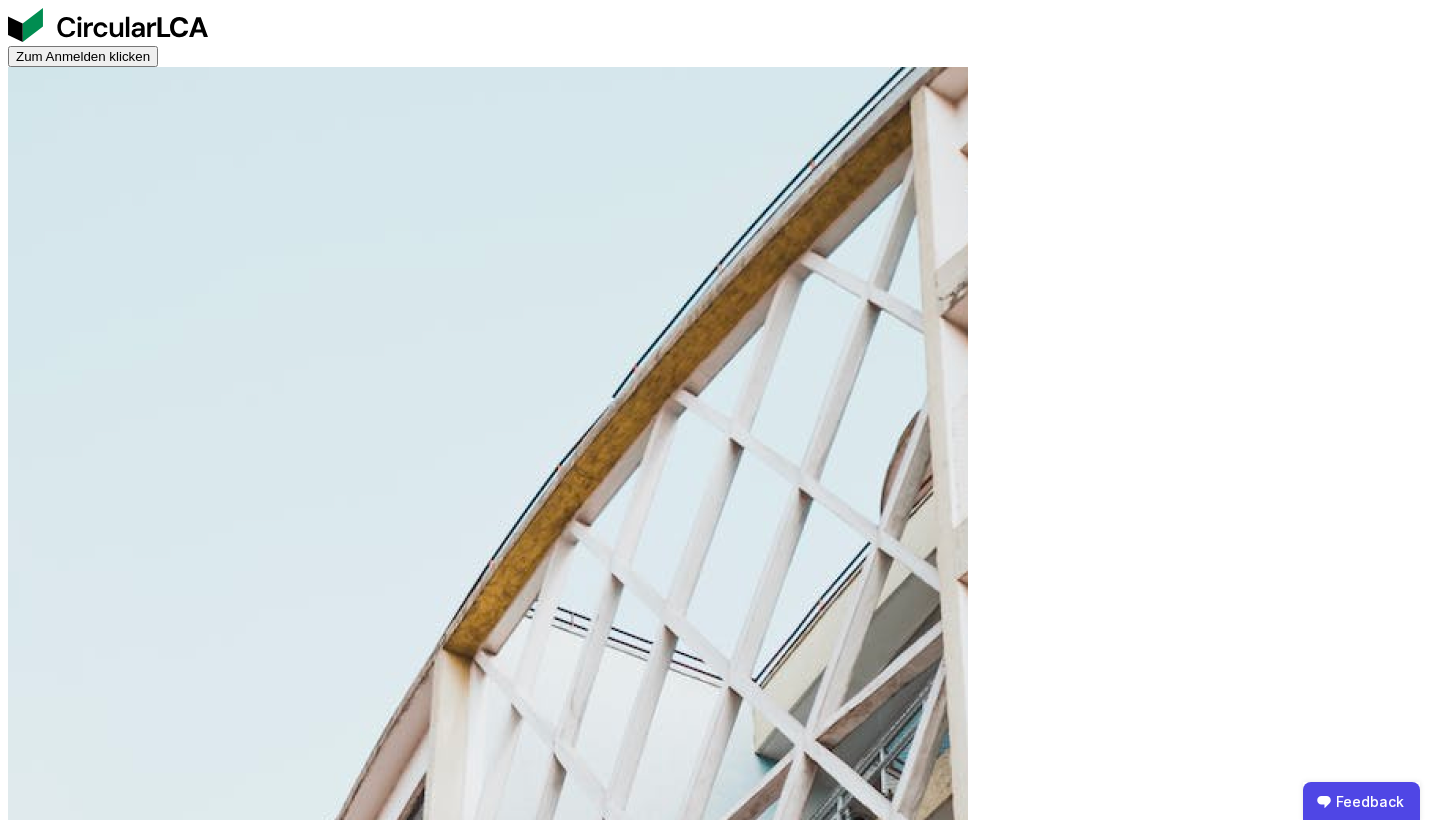 click on "Zum Anmelden klicken" at bounding box center [83, 56] 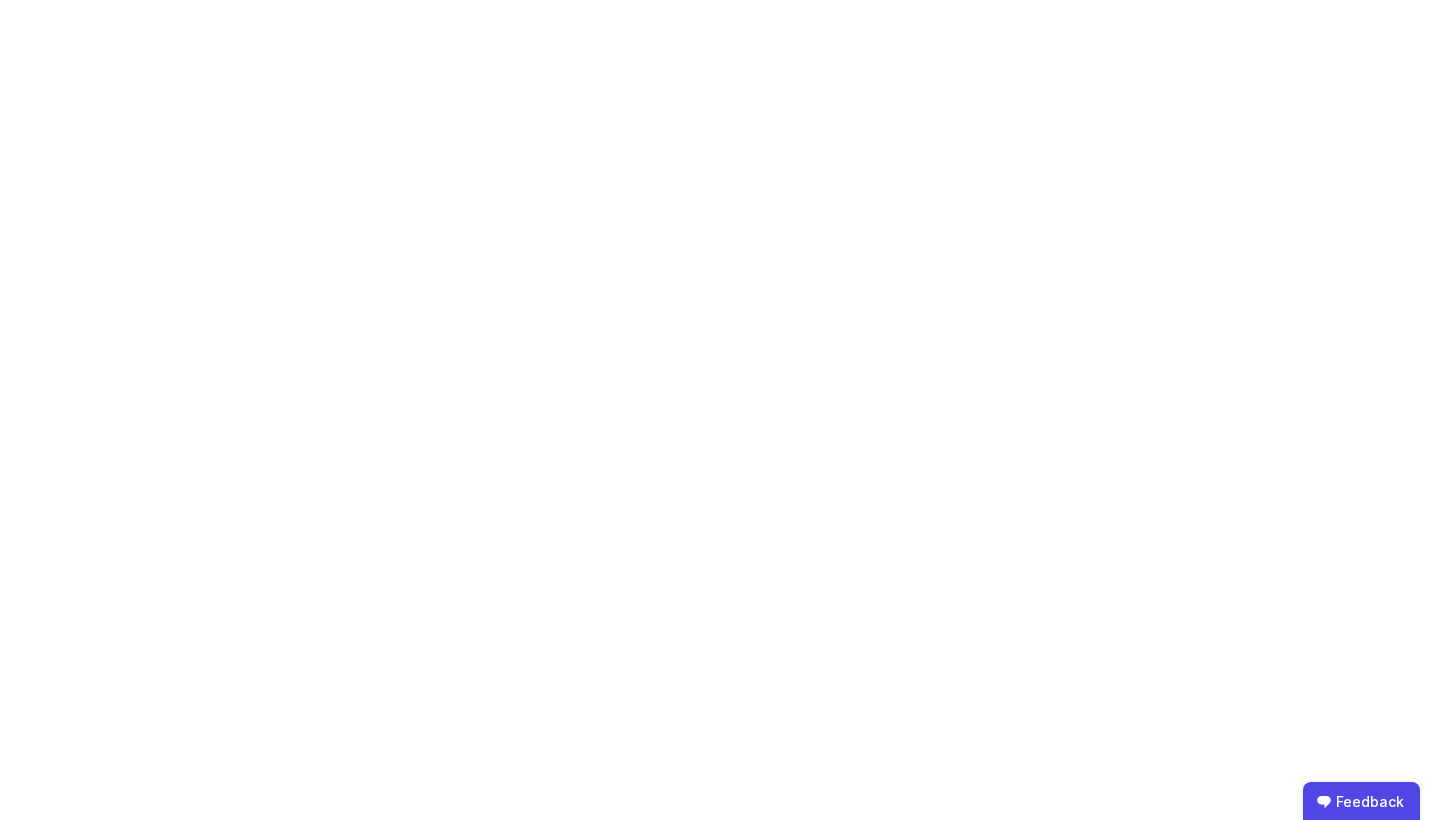 scroll, scrollTop: 0, scrollLeft: 0, axis: both 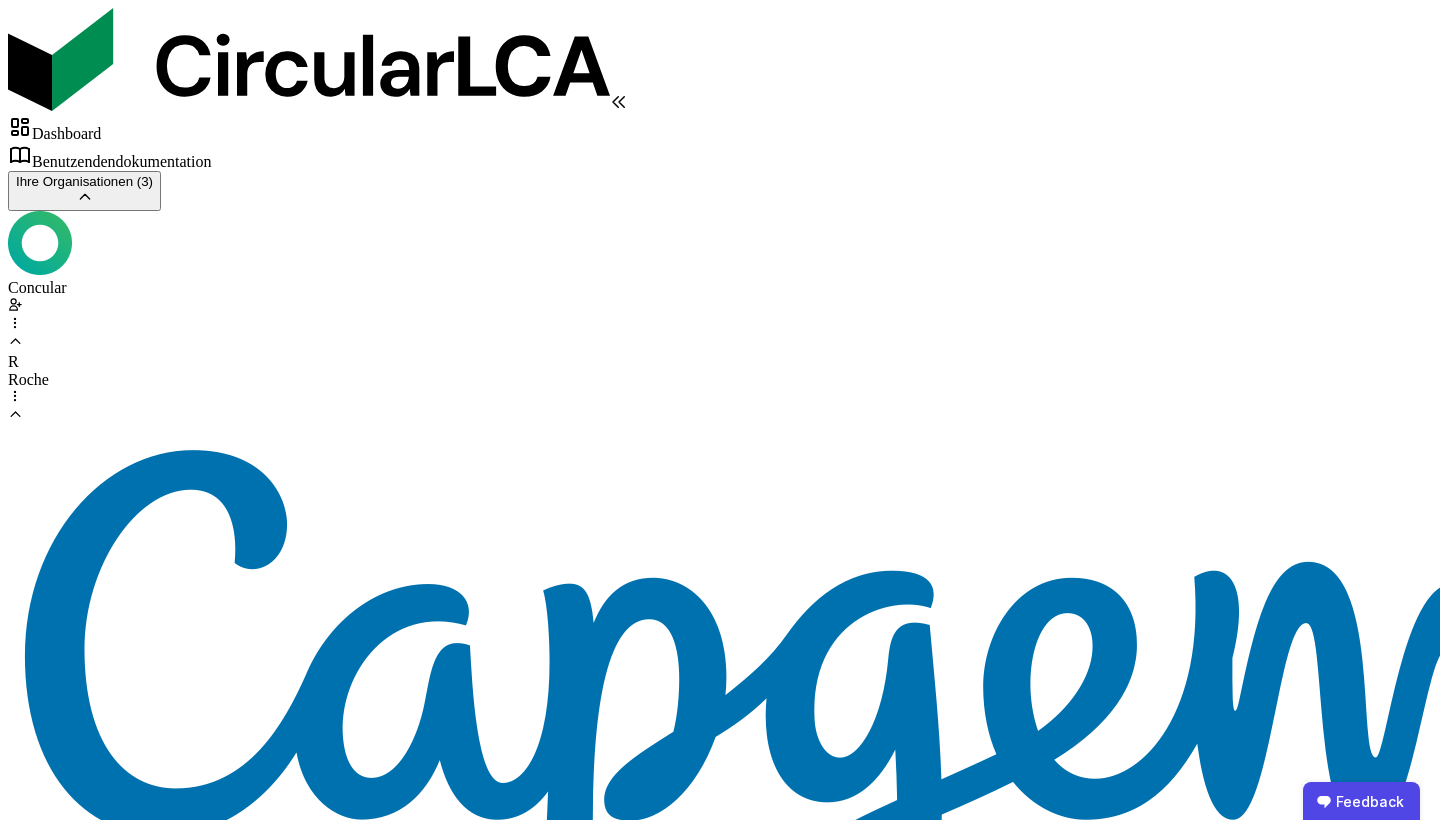 click on "R Roche" at bounding box center [720, 254] 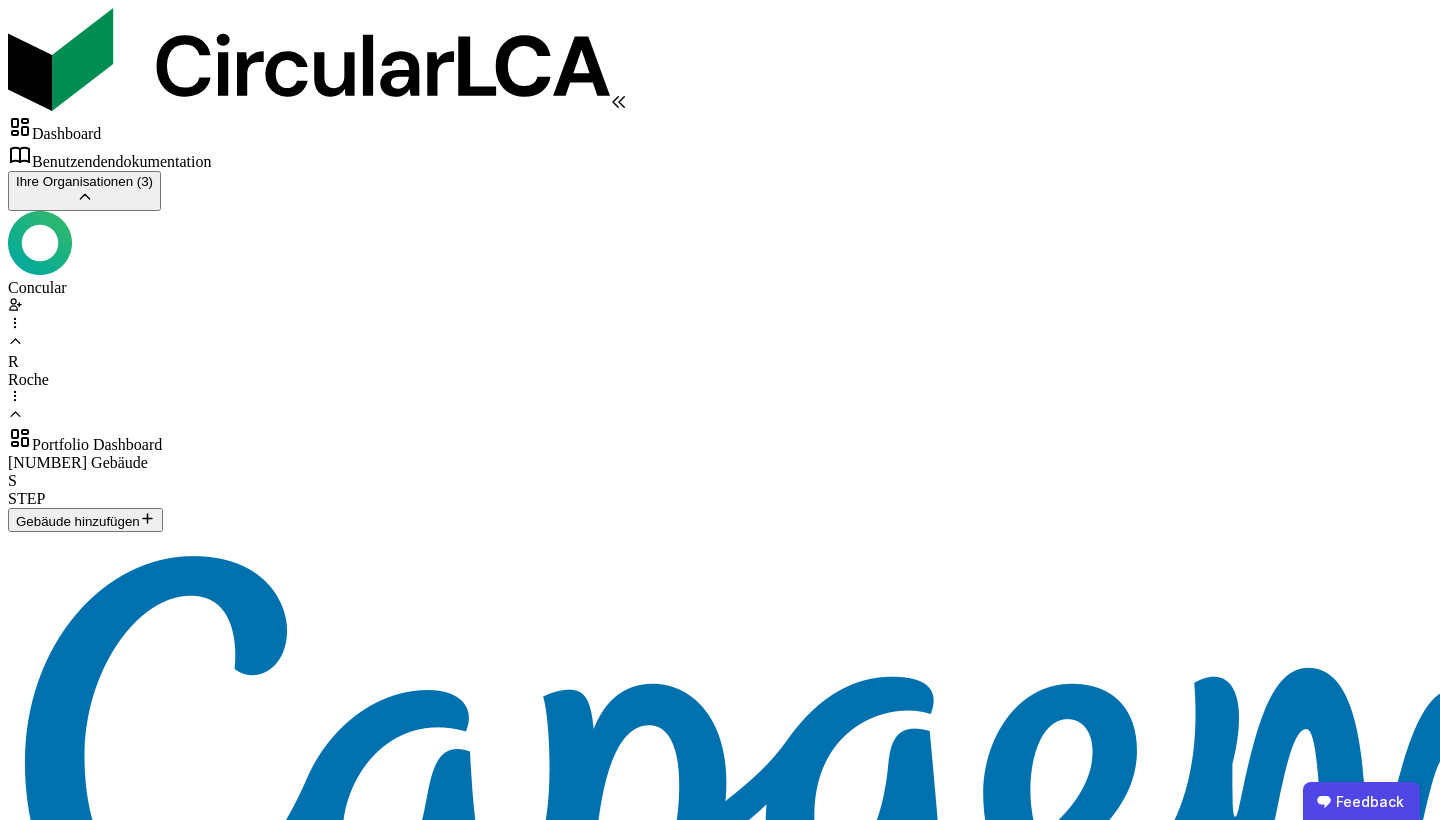 click on "S STEP" at bounding box center (720, 490) 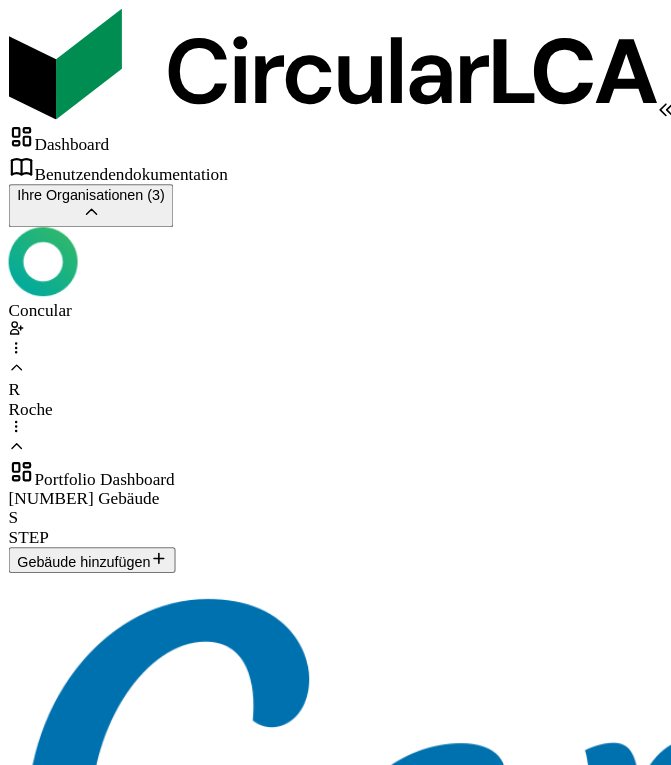 click on "Ich habe die Anforderungen geprüft" at bounding box center (120, 4678) 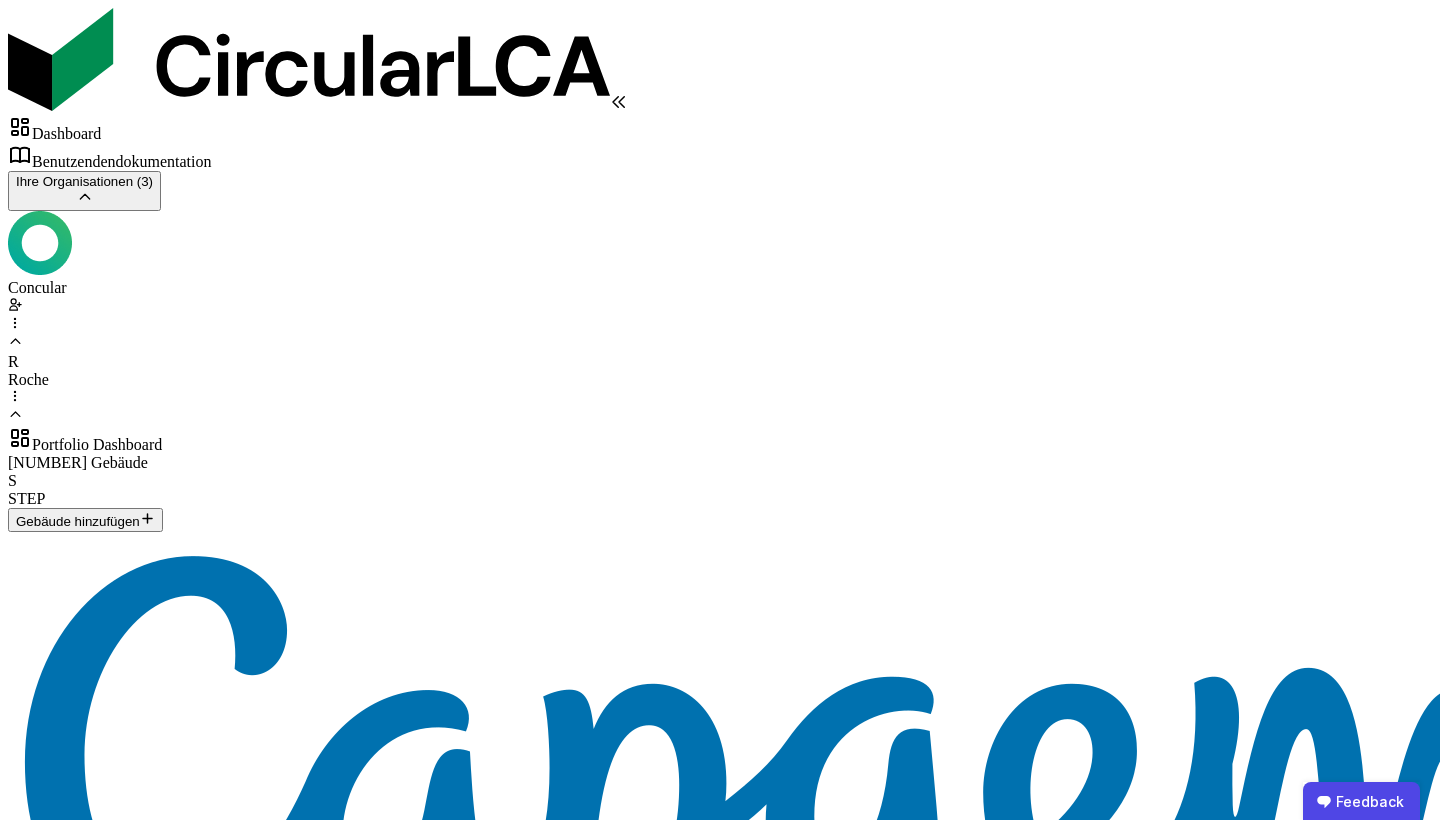 click on "Hochgeladen am" at bounding box center [84, 1974] 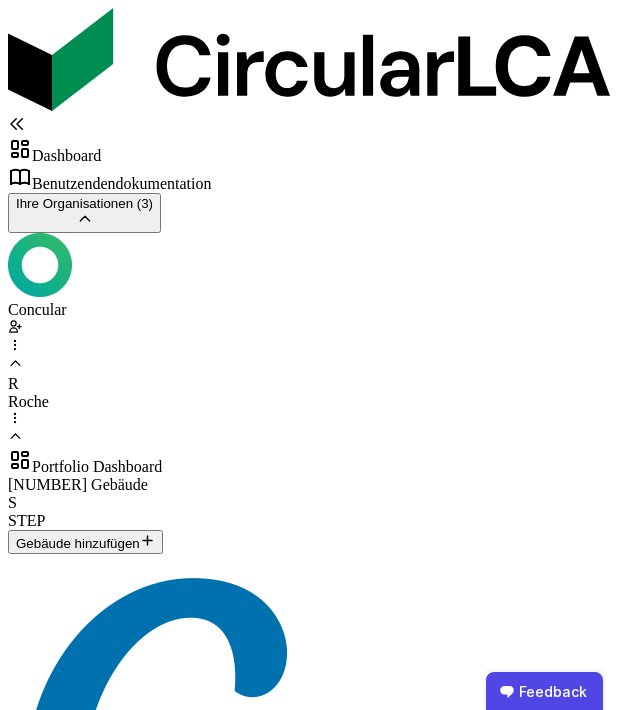 click at bounding box center (311, 4144) 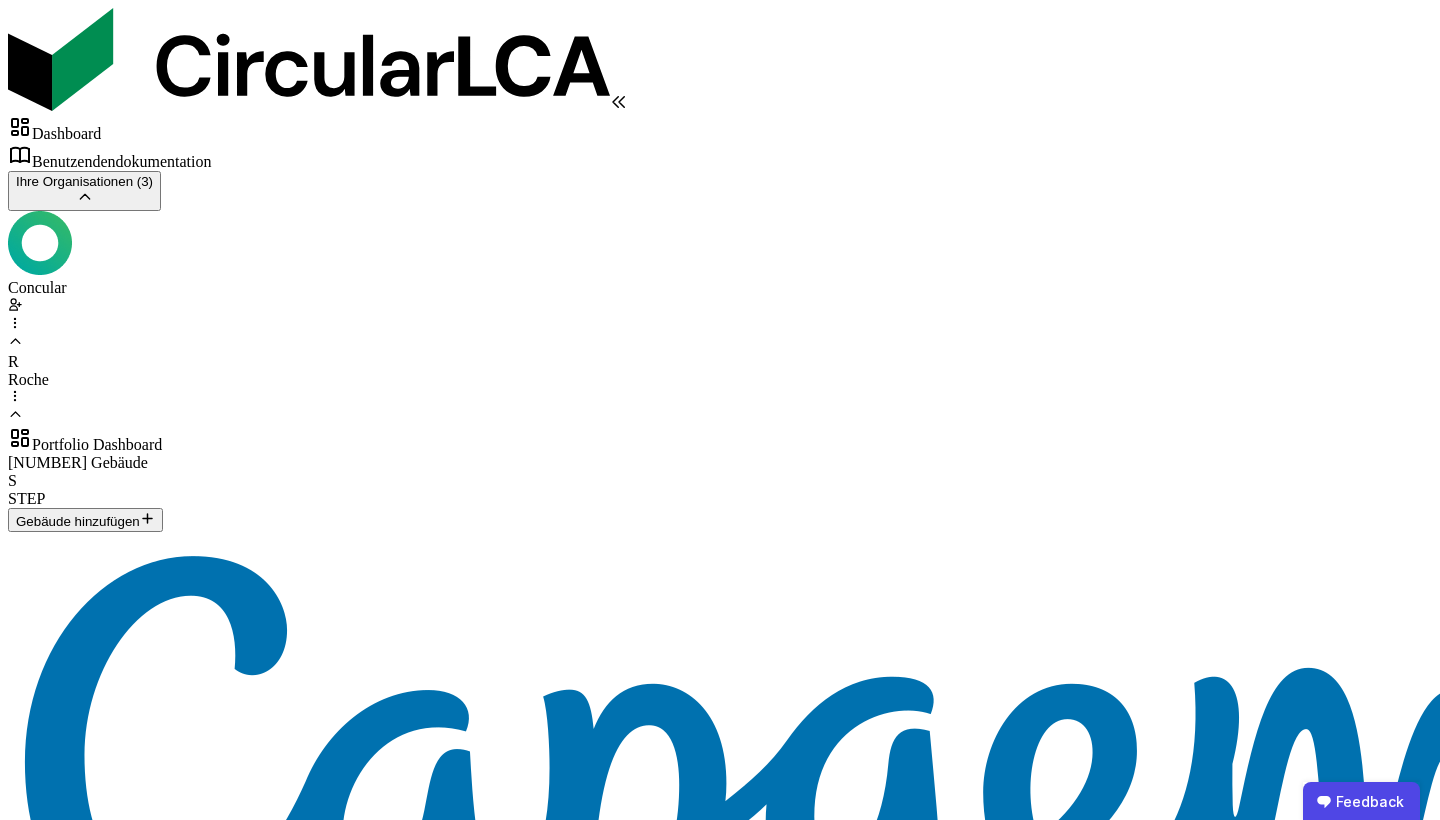 scroll, scrollTop: 4, scrollLeft: 16, axis: both 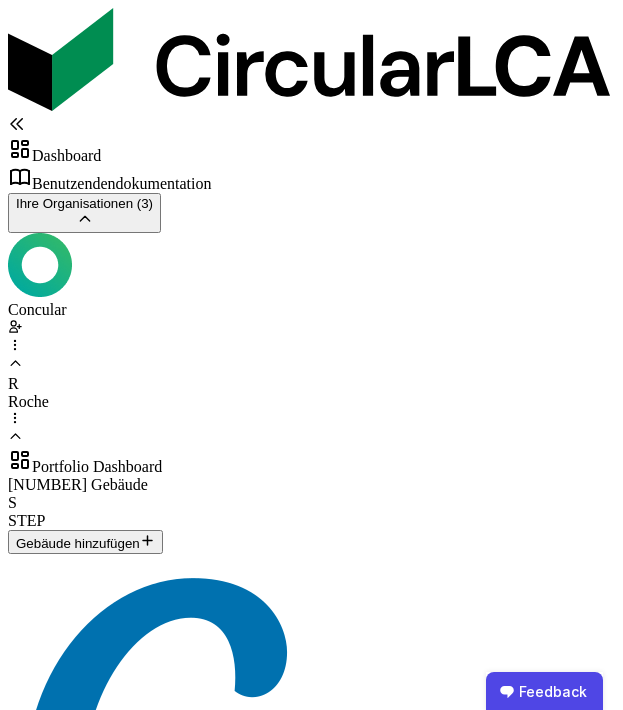 click on "Ich habe die Anforderungen geprüft" at bounding box center [120, 4610] 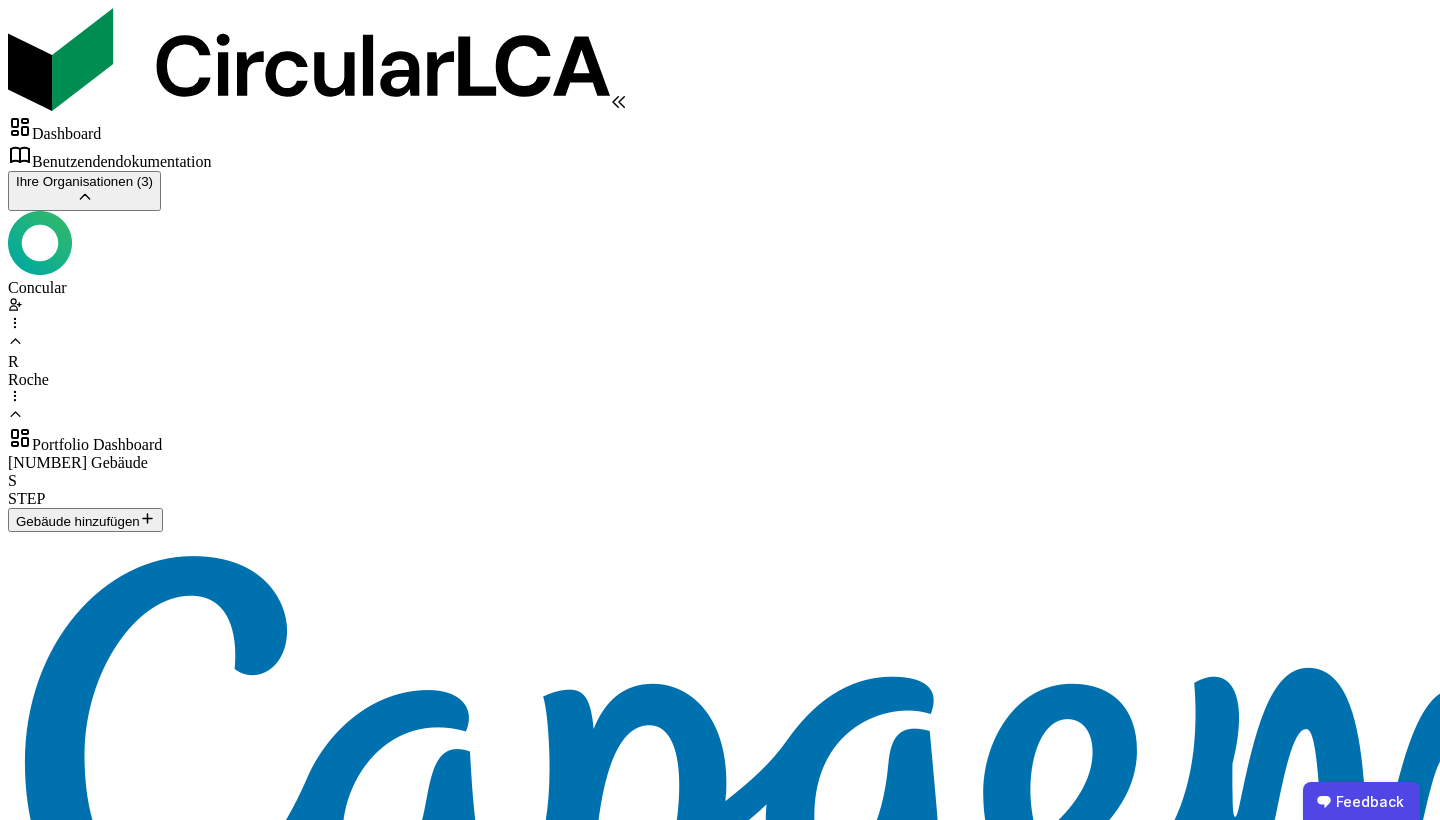 type 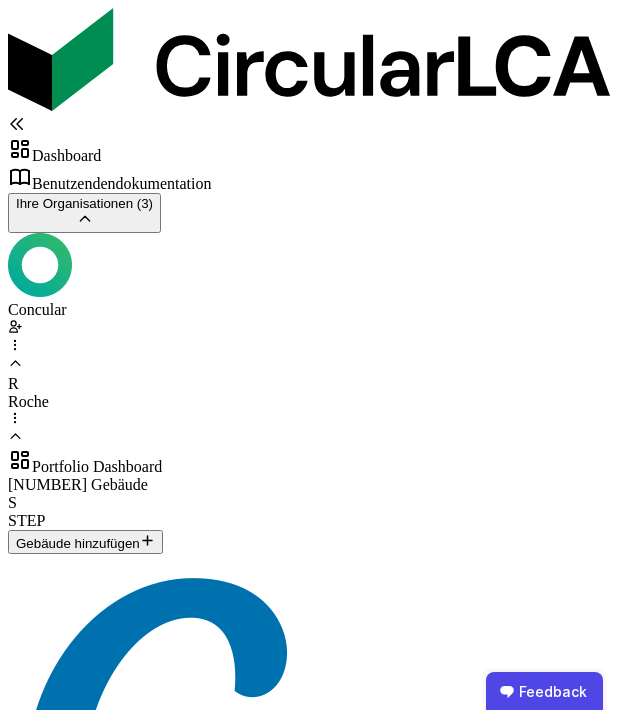 click on "Ich habe die Anforderungen geprüft" at bounding box center [120, 4610] 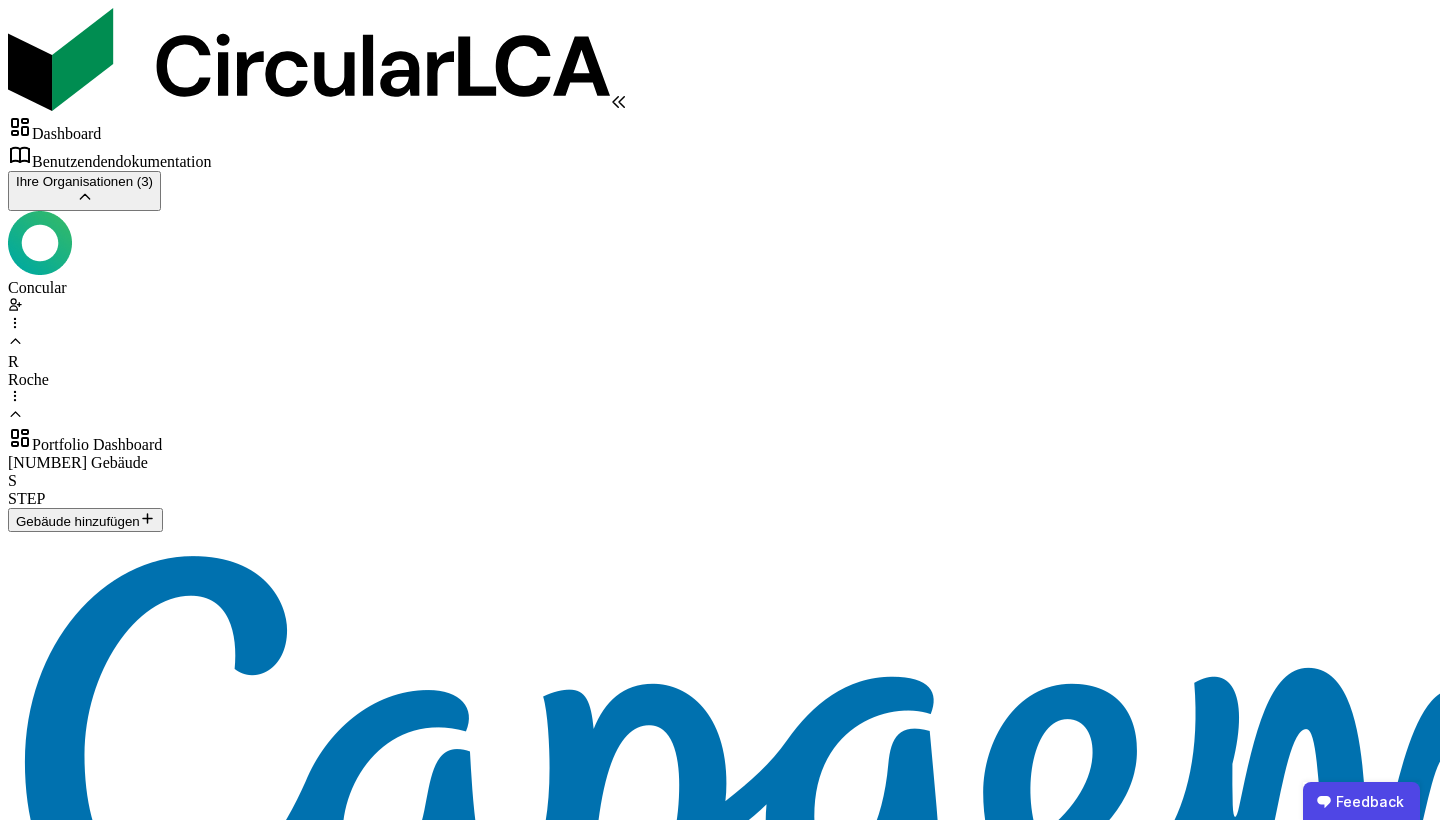 click on "Produkte verknüpfen" at bounding box center (606, 2528) 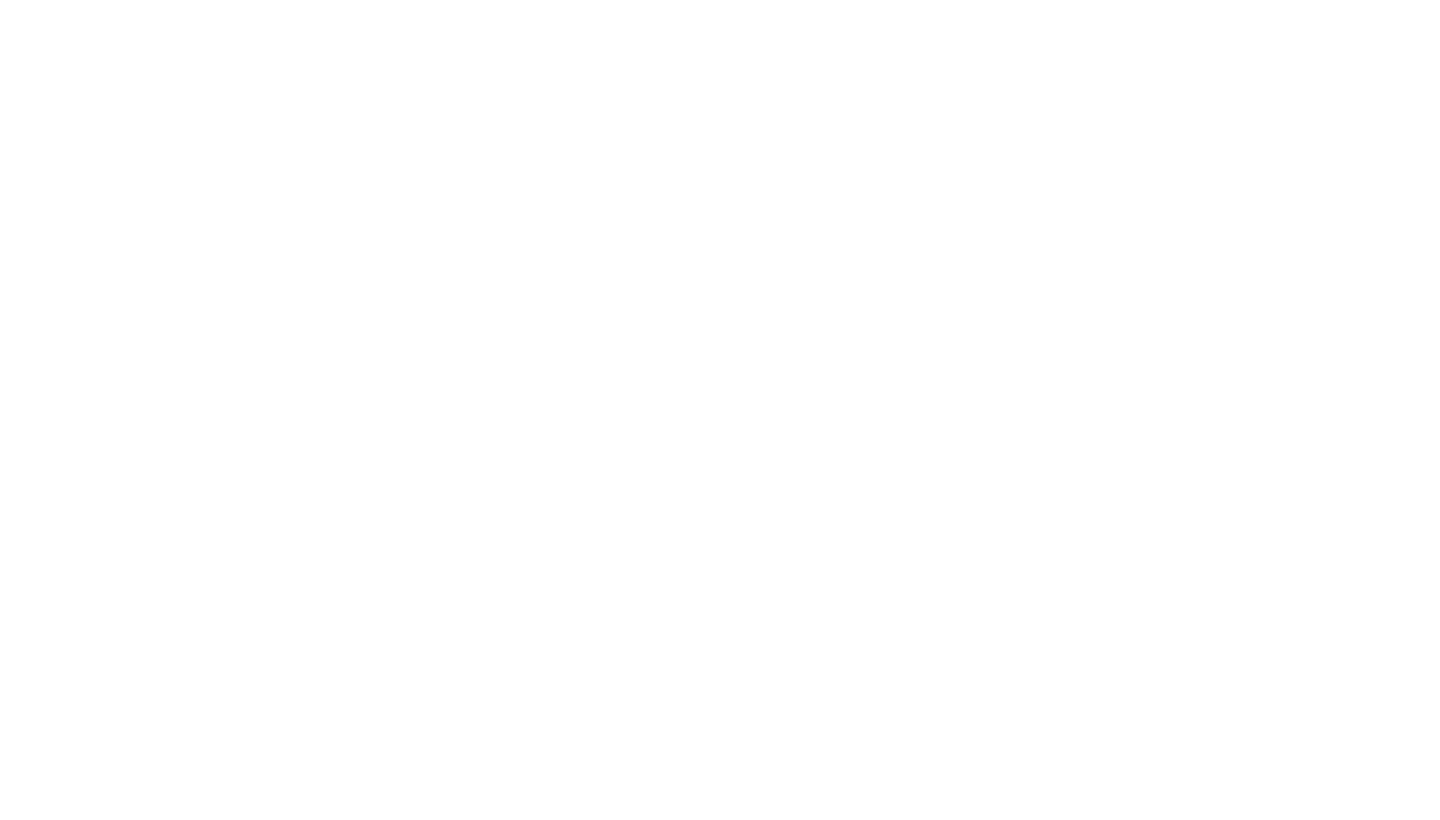 scroll, scrollTop: 0, scrollLeft: 0, axis: both 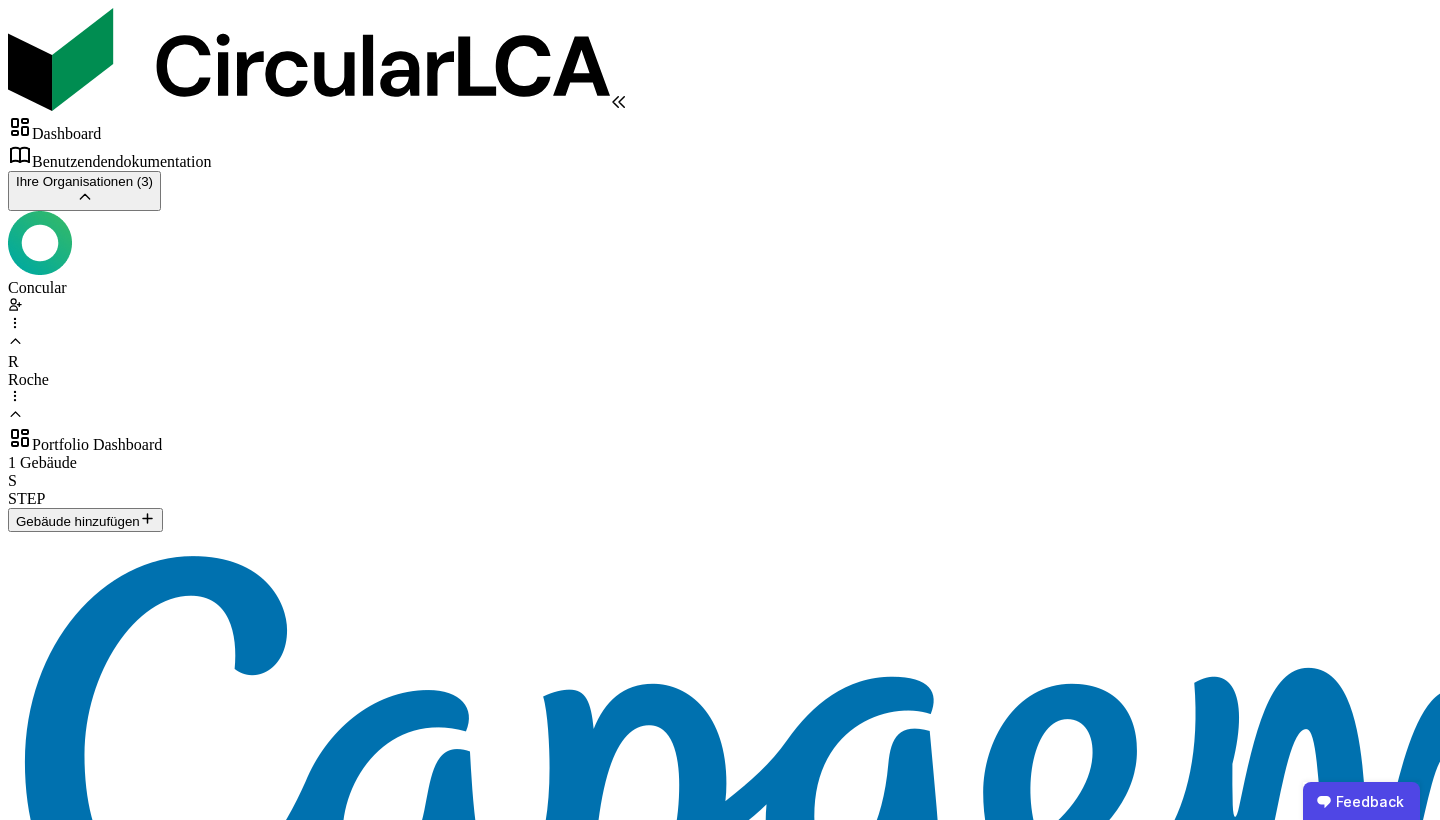 click at bounding box center (20, 1280) 